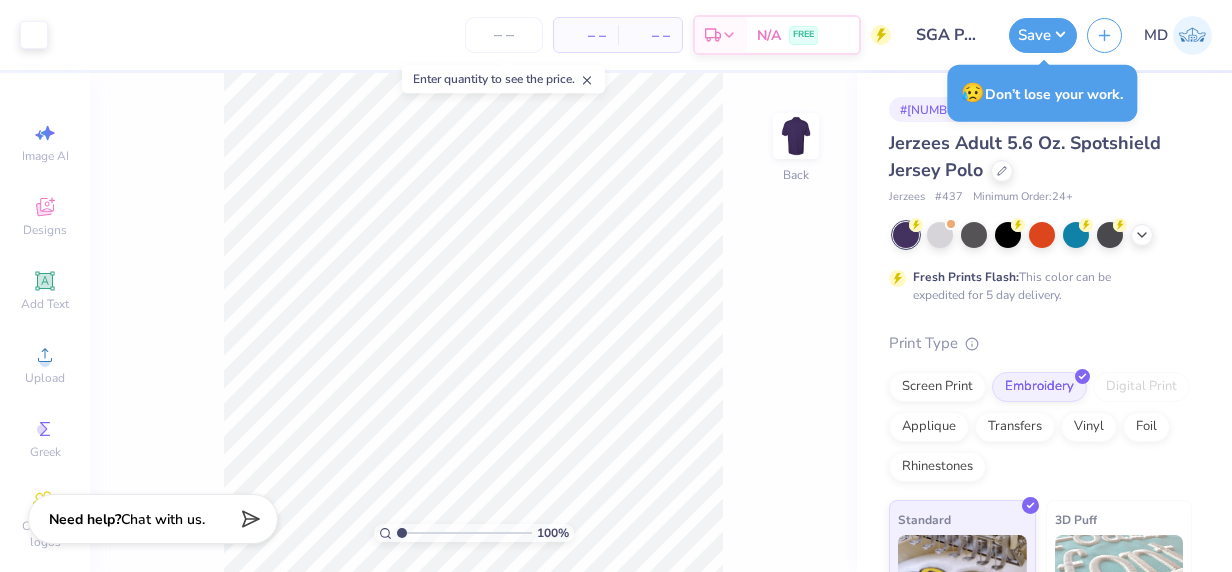 scroll, scrollTop: 0, scrollLeft: 0, axis: both 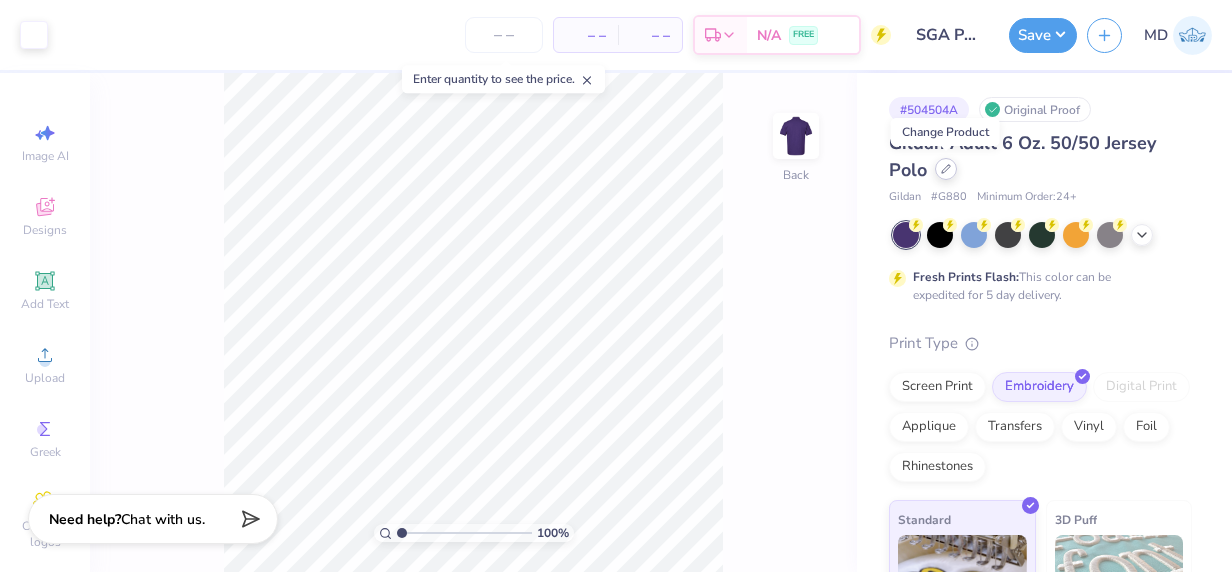click 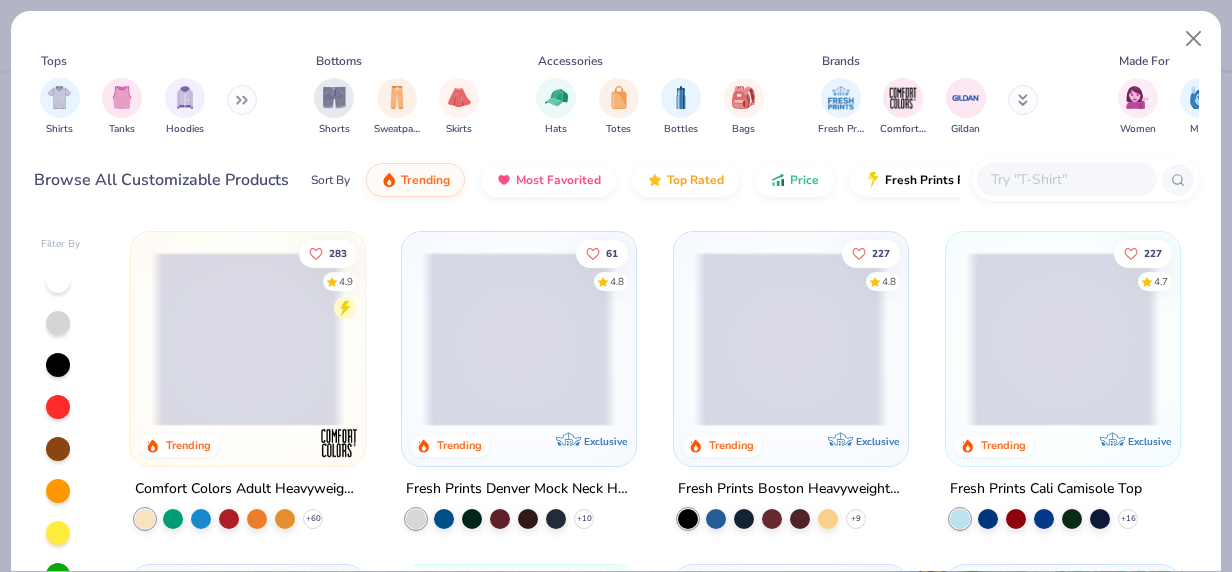 click at bounding box center [242, 100] 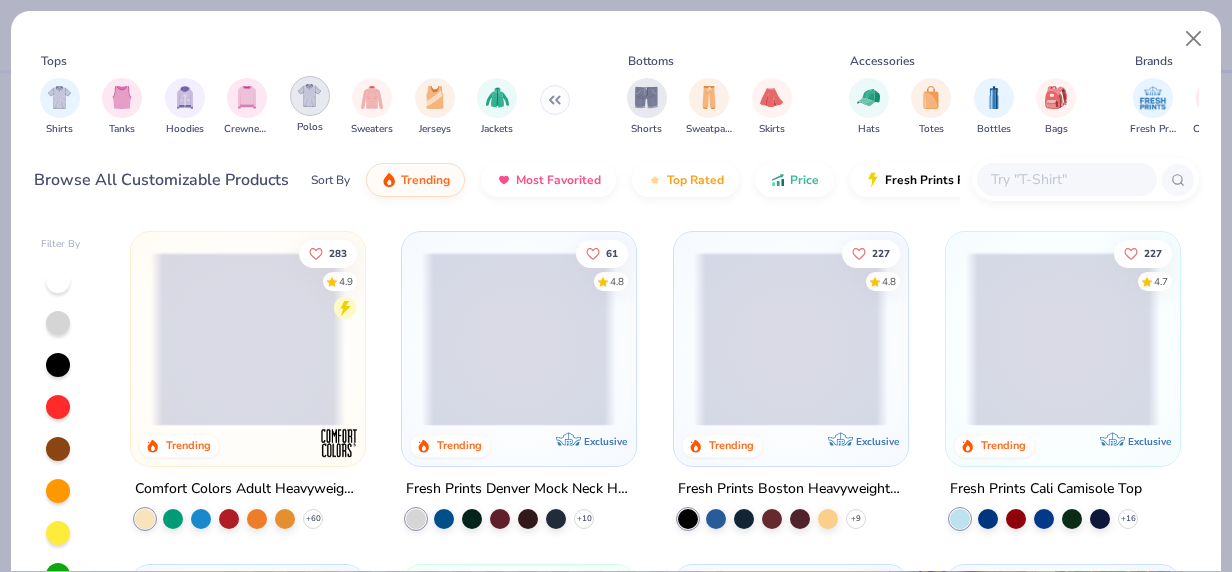 click at bounding box center [309, 95] 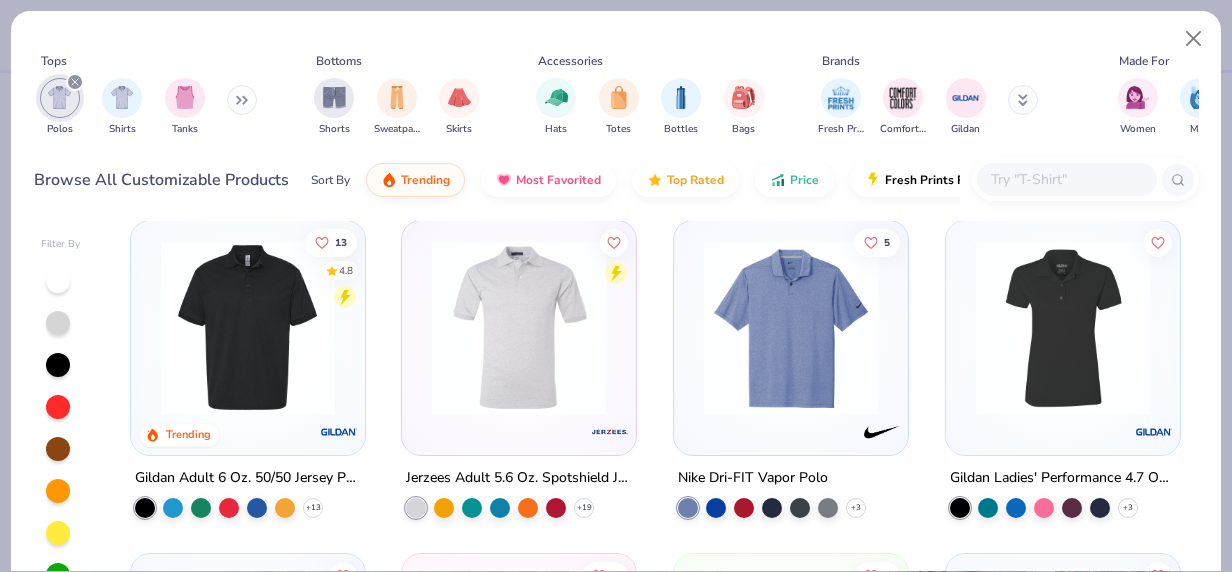 scroll, scrollTop: 0, scrollLeft: 0, axis: both 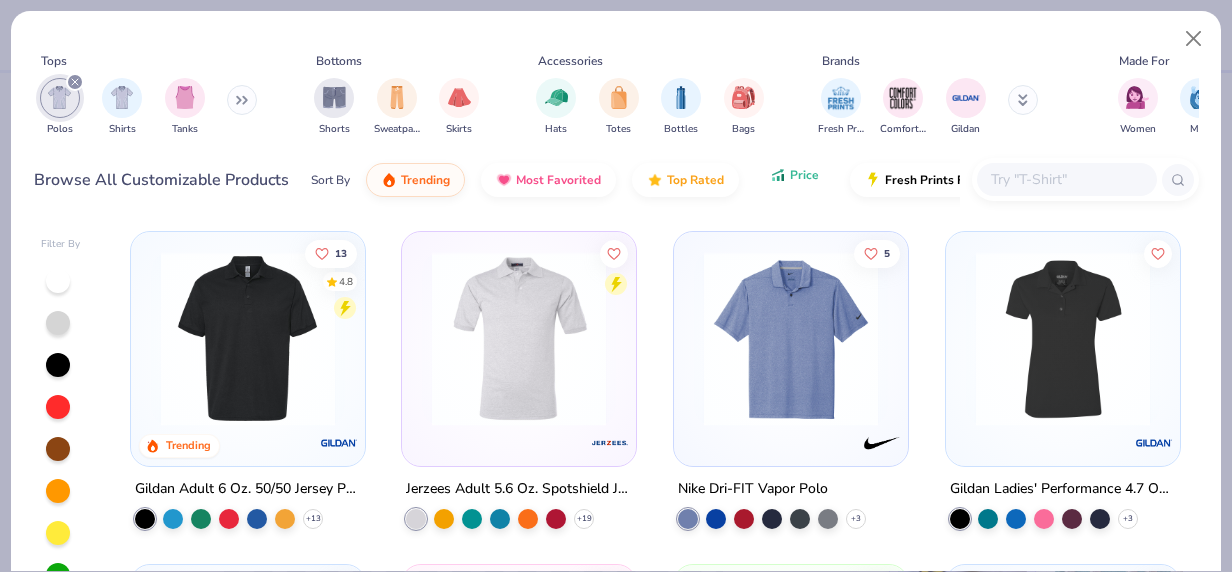 click 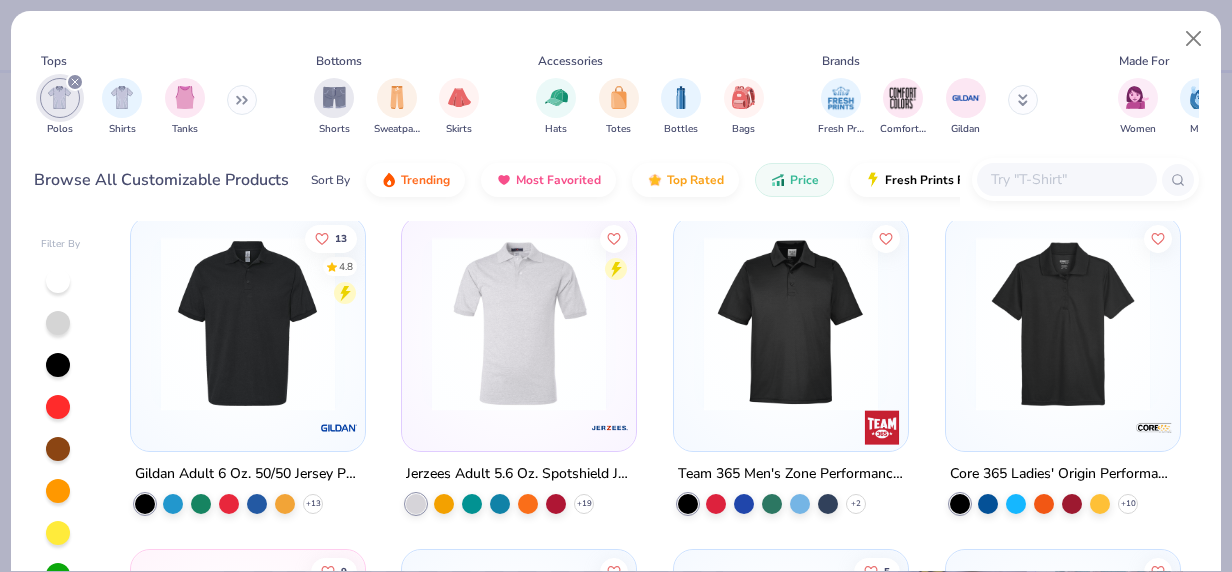 scroll, scrollTop: 14, scrollLeft: 0, axis: vertical 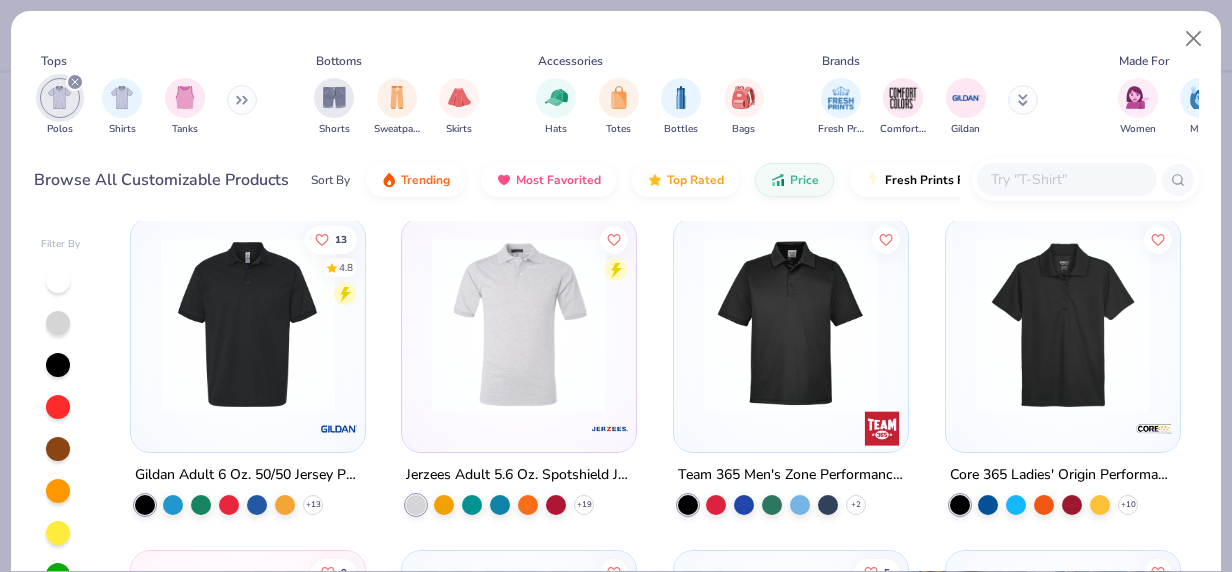 click at bounding box center (791, 325) 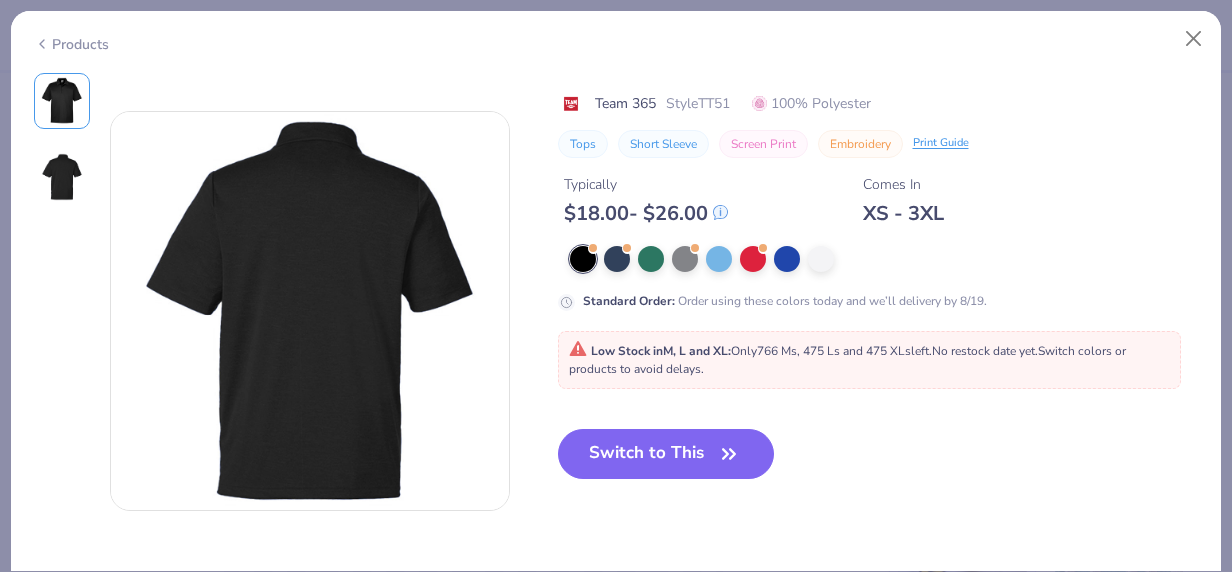 scroll, scrollTop: 411, scrollLeft: 0, axis: vertical 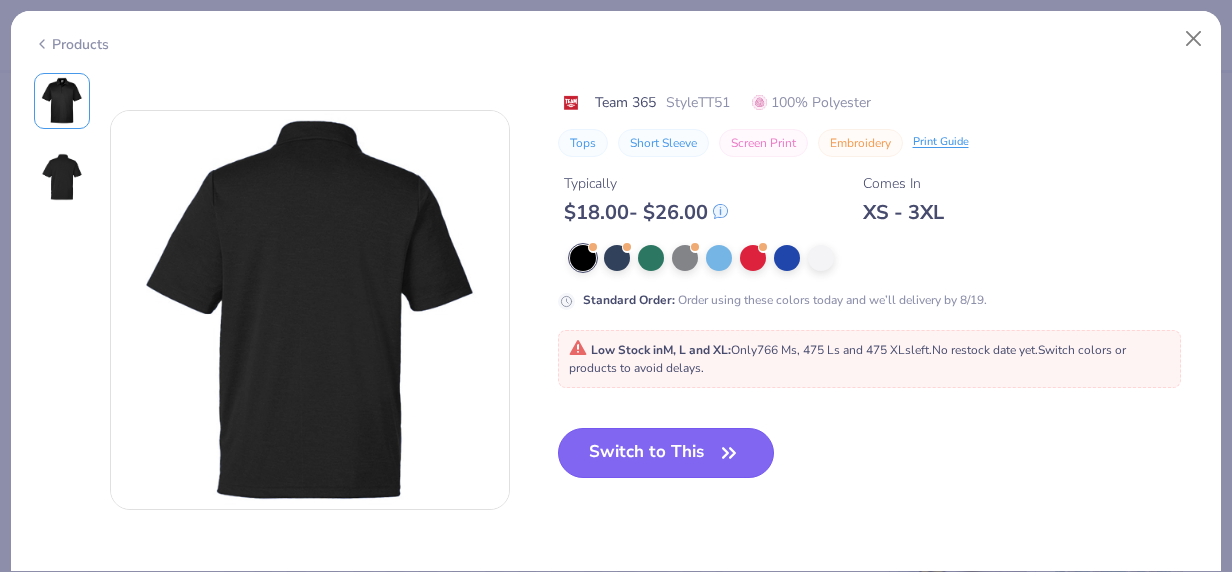 click 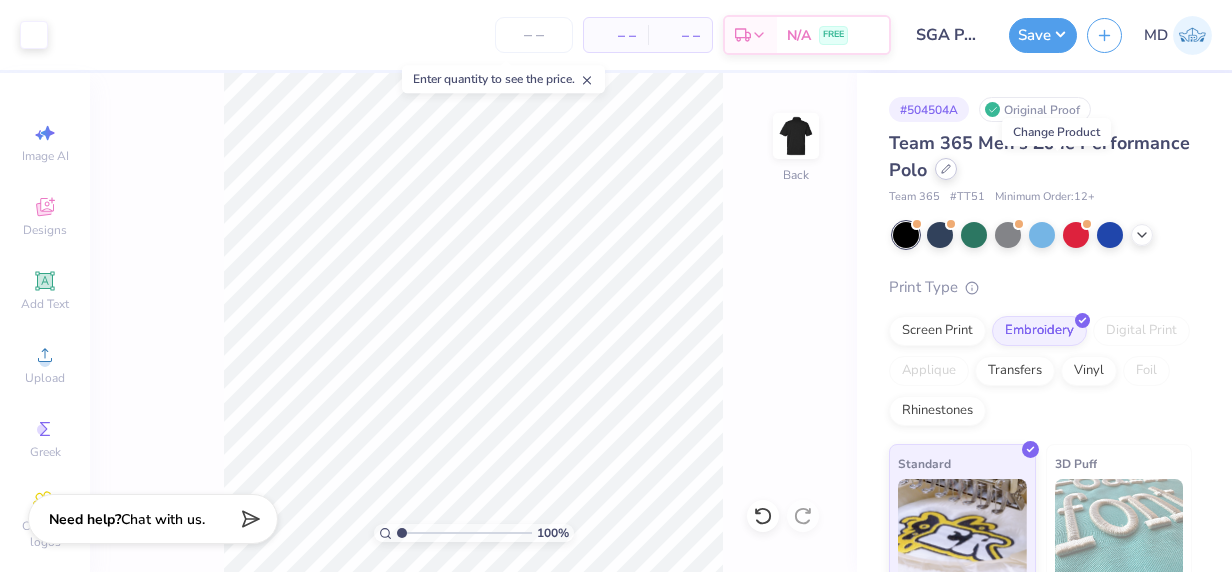 click at bounding box center [946, 169] 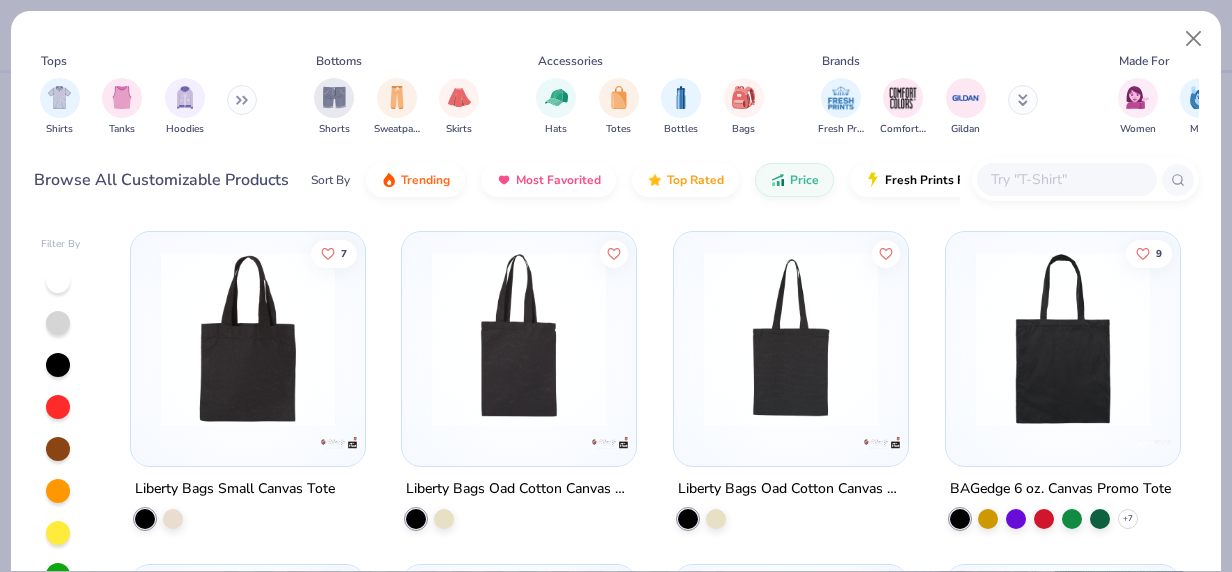 click at bounding box center (242, 100) 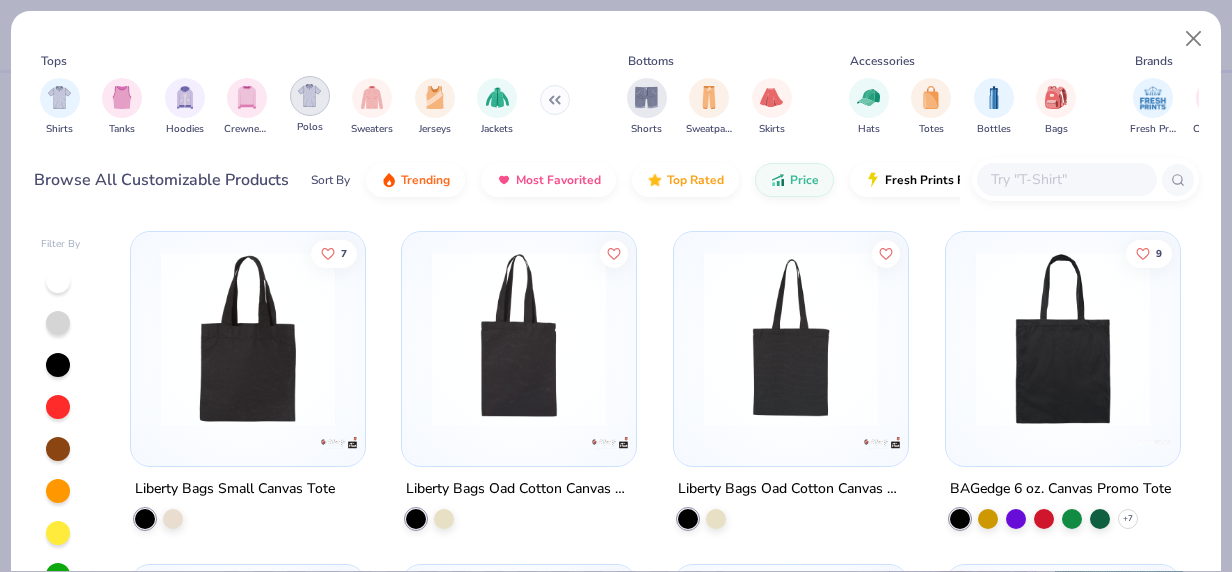 click at bounding box center [309, 95] 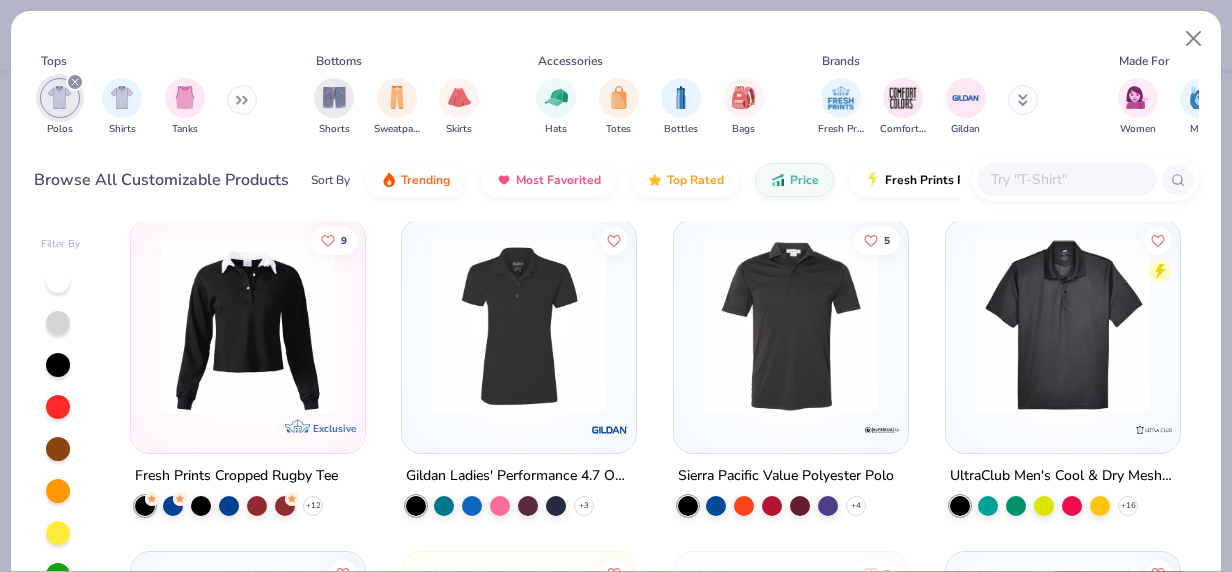 scroll, scrollTop: 345, scrollLeft: 0, axis: vertical 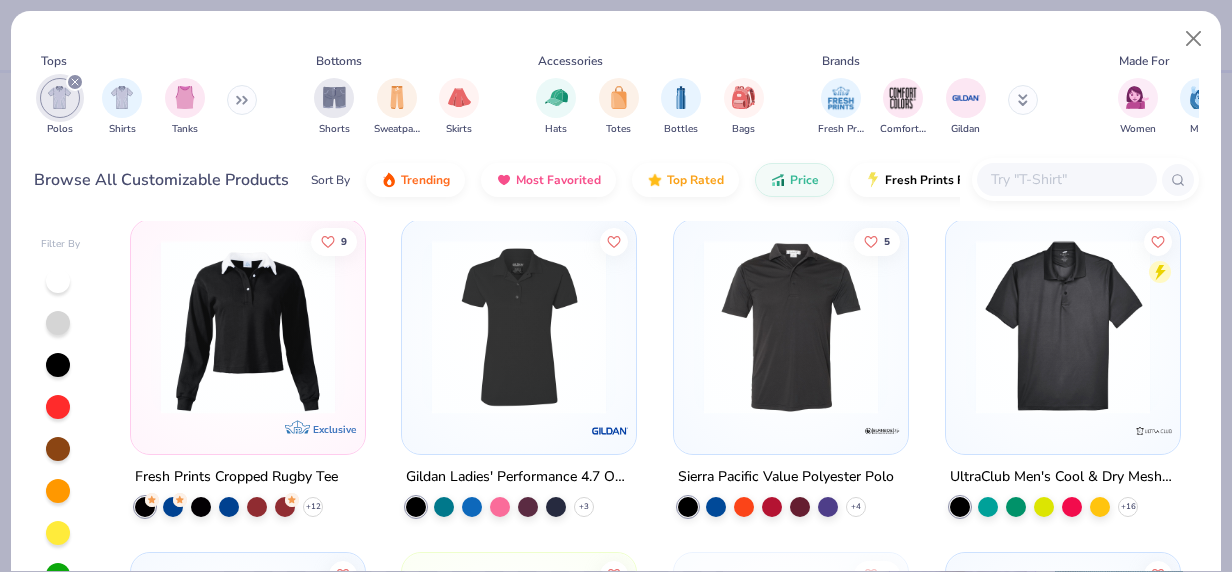 click at bounding box center [519, 327] 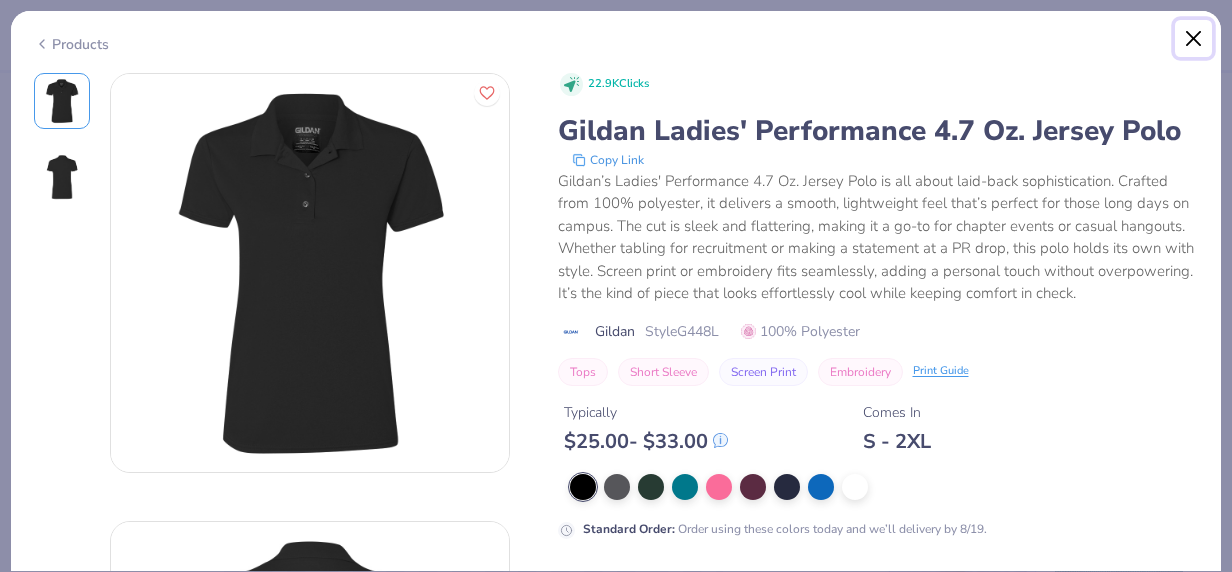 click at bounding box center [1194, 39] 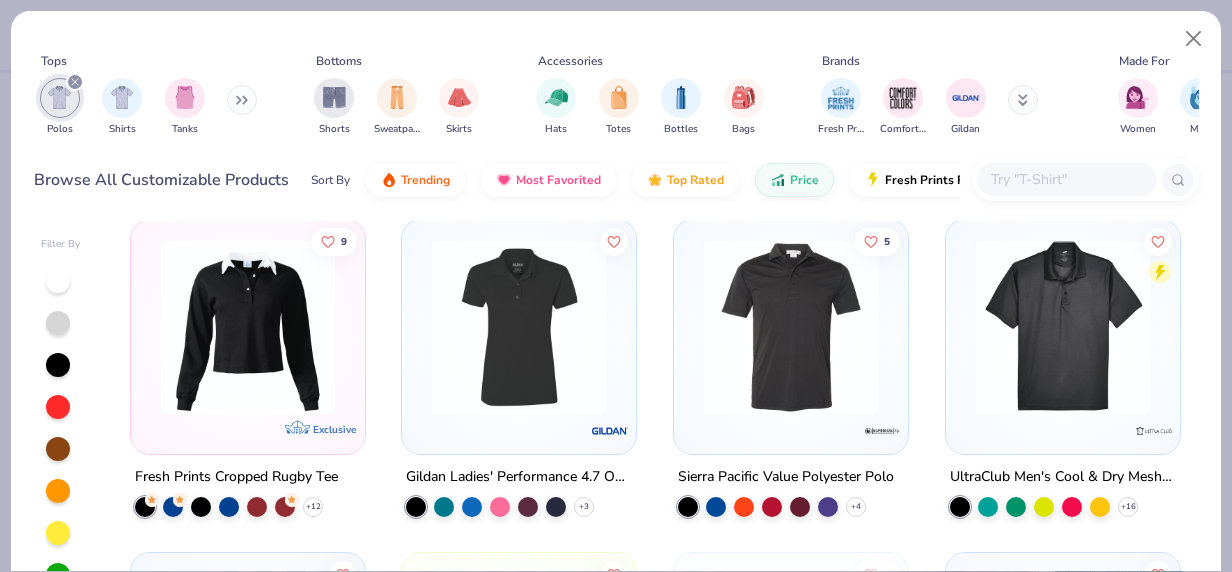 scroll, scrollTop: 0, scrollLeft: 0, axis: both 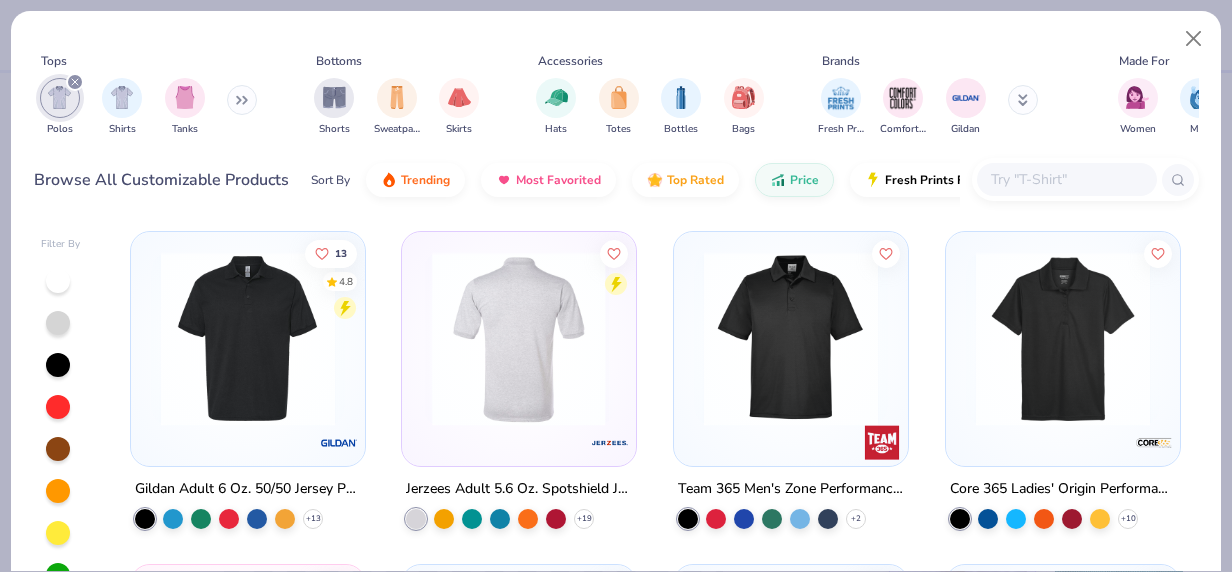click at bounding box center (519, 339) 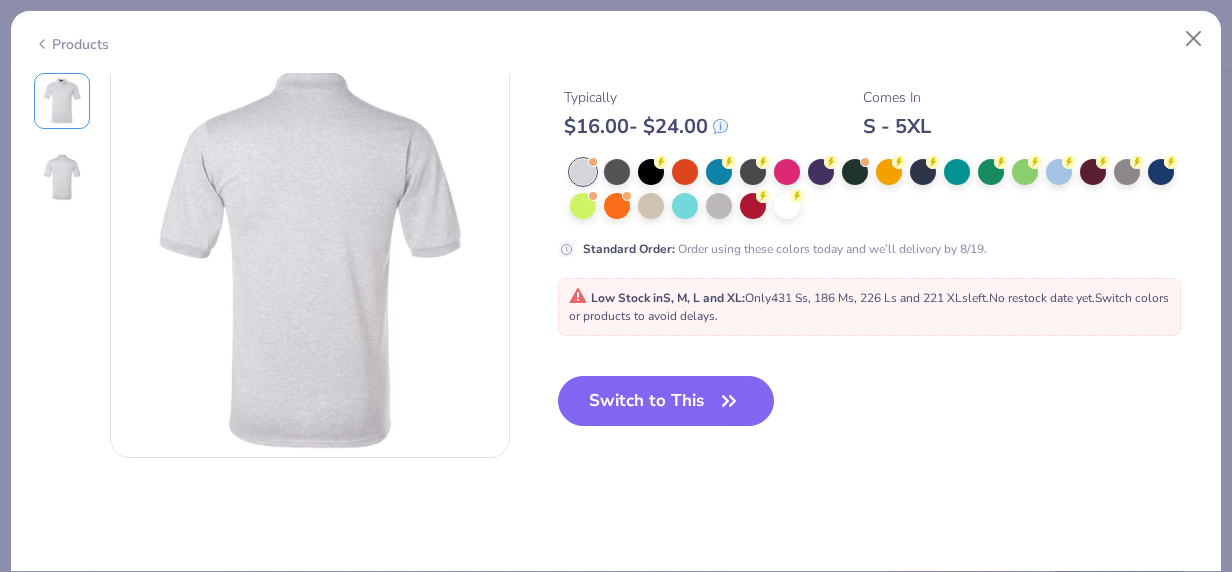 scroll, scrollTop: 458, scrollLeft: 0, axis: vertical 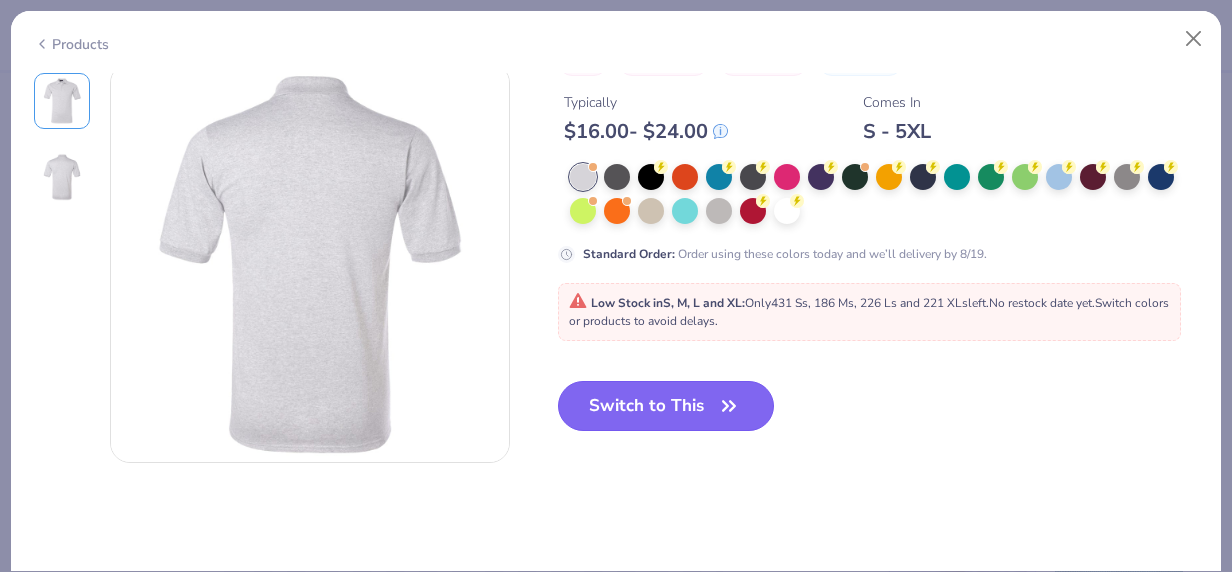 click on "Switch to This" at bounding box center (666, 406) 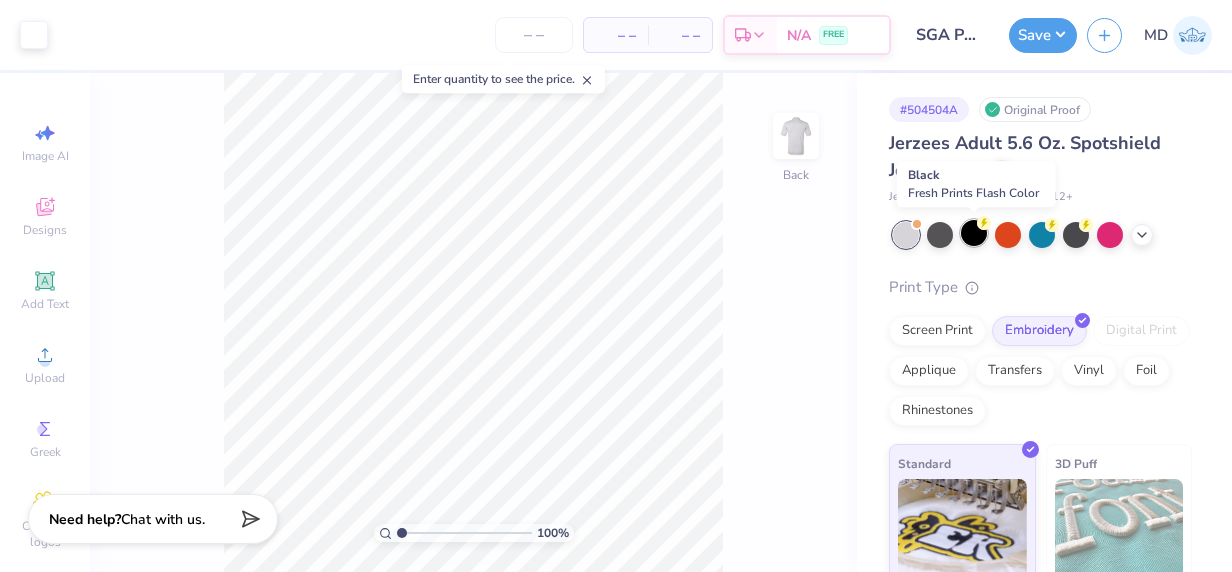 click at bounding box center (974, 233) 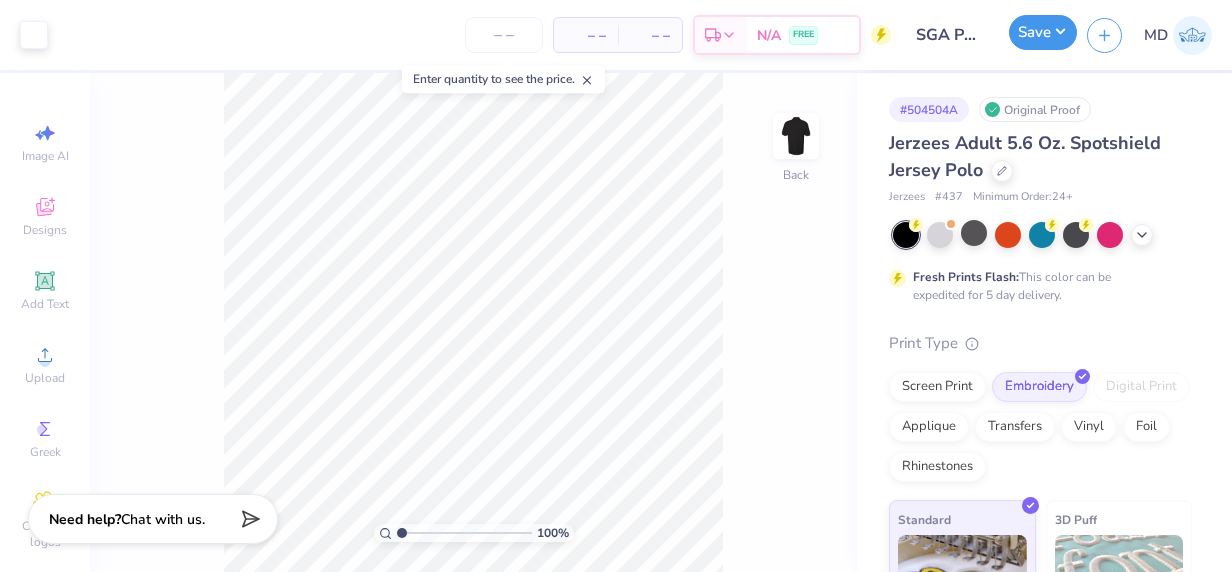 click on "Save" at bounding box center [1043, 32] 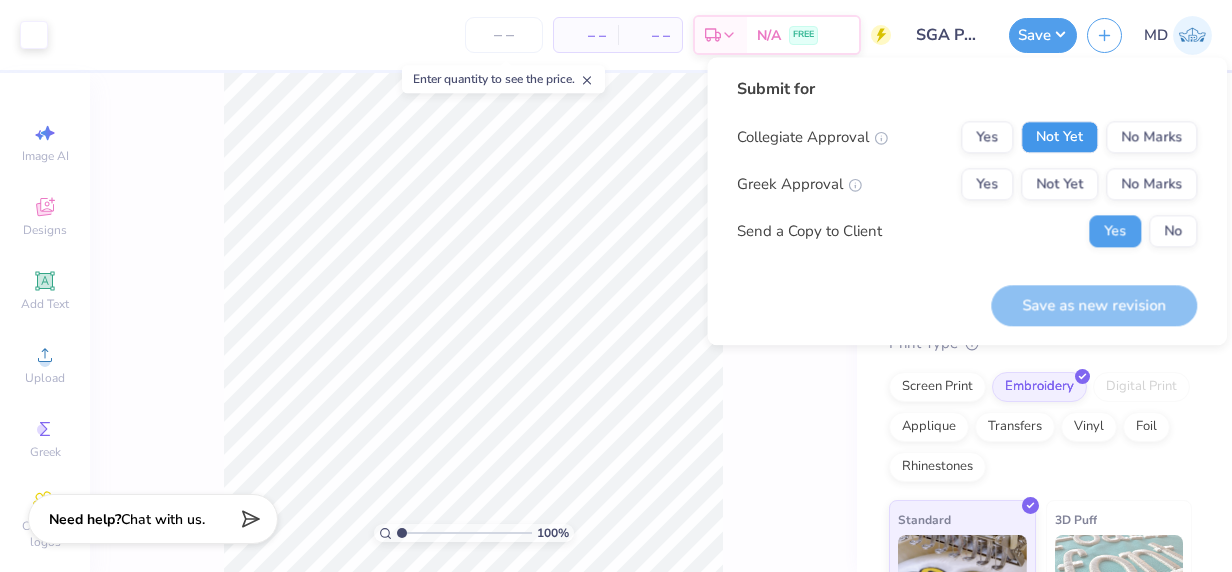 click on "Not Yet" at bounding box center (1059, 137) 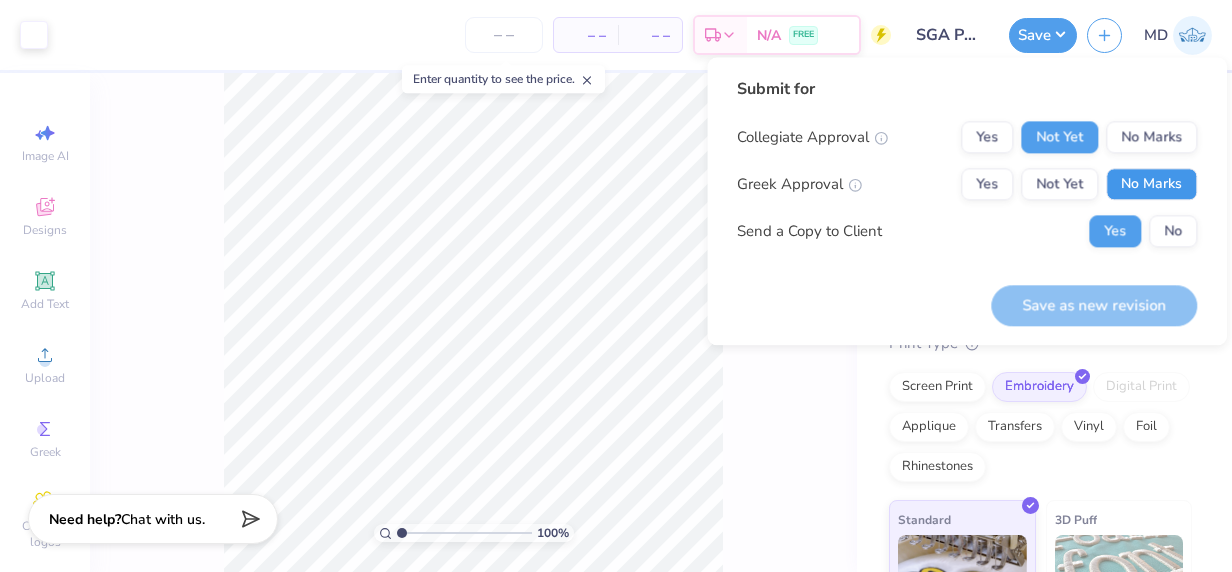 click on "No Marks" at bounding box center [1151, 184] 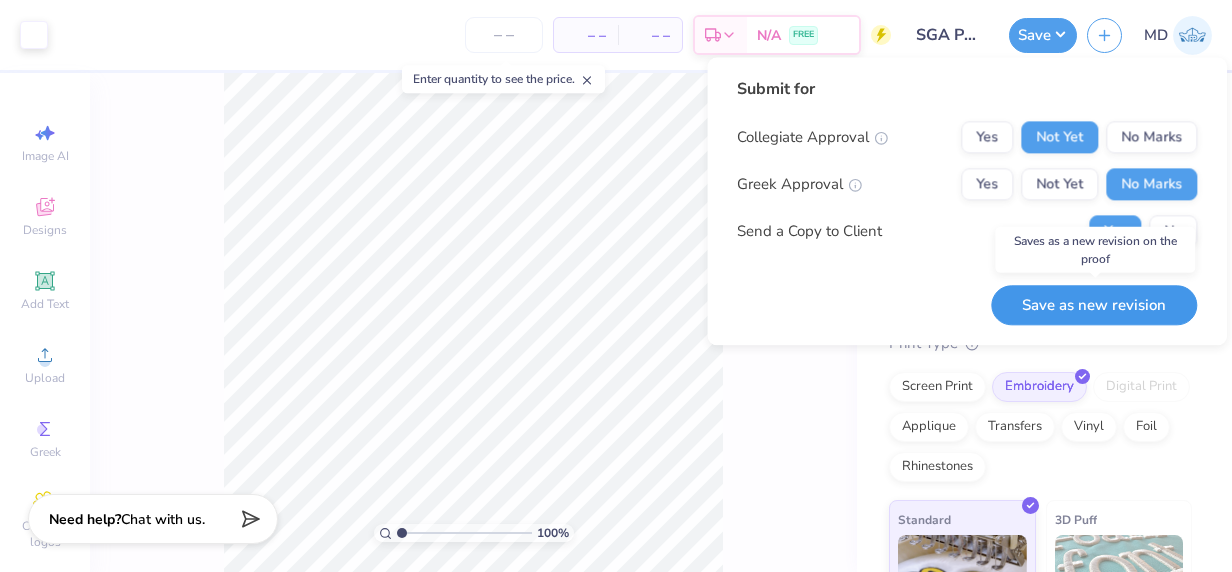 click on "Save as new revision" at bounding box center (1094, 305) 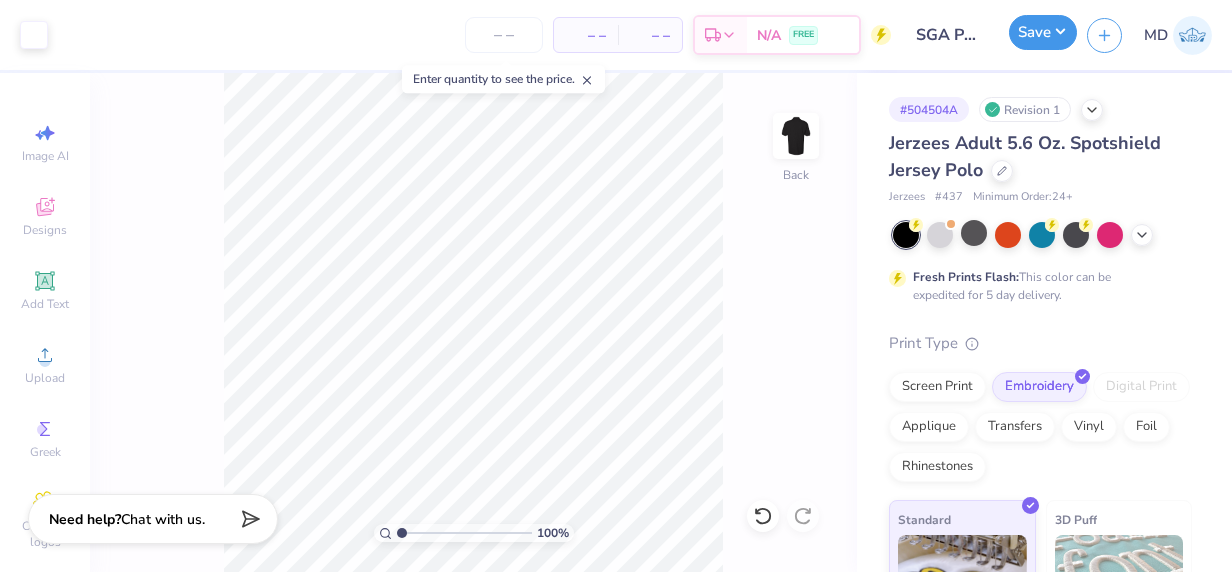 click on "Save" at bounding box center [1043, 32] 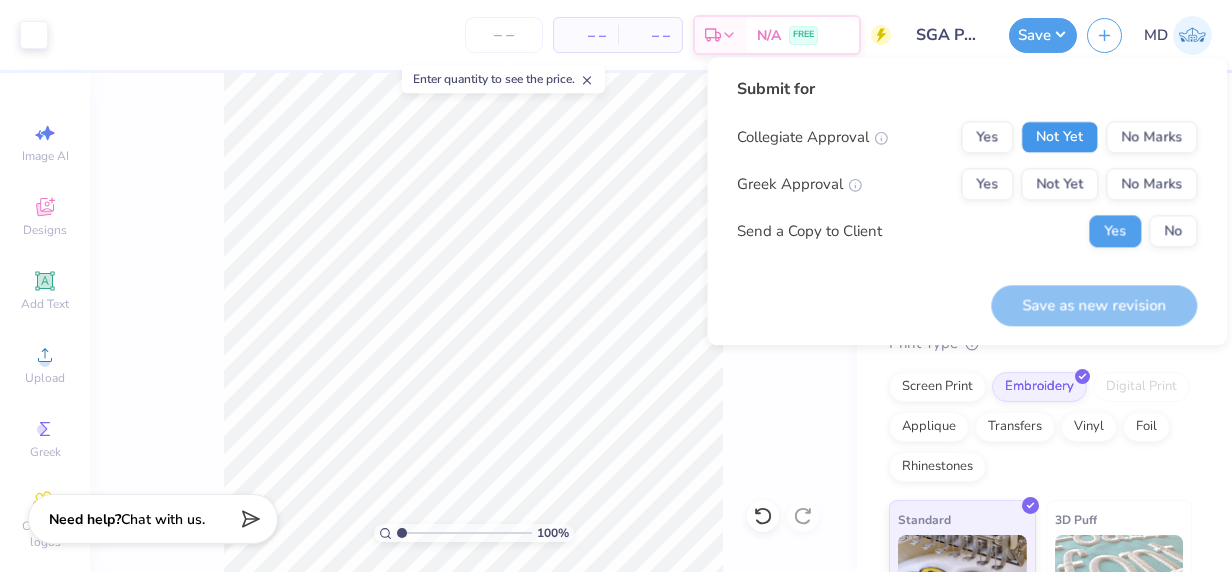 click on "Not Yet" at bounding box center [1059, 137] 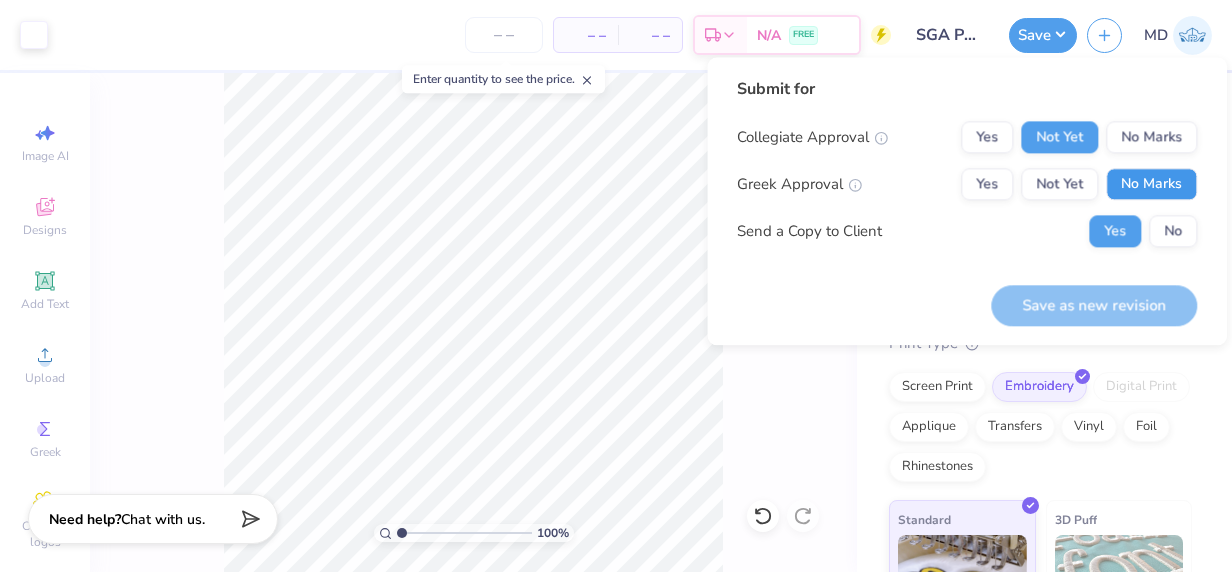 click on "No Marks" at bounding box center (1151, 184) 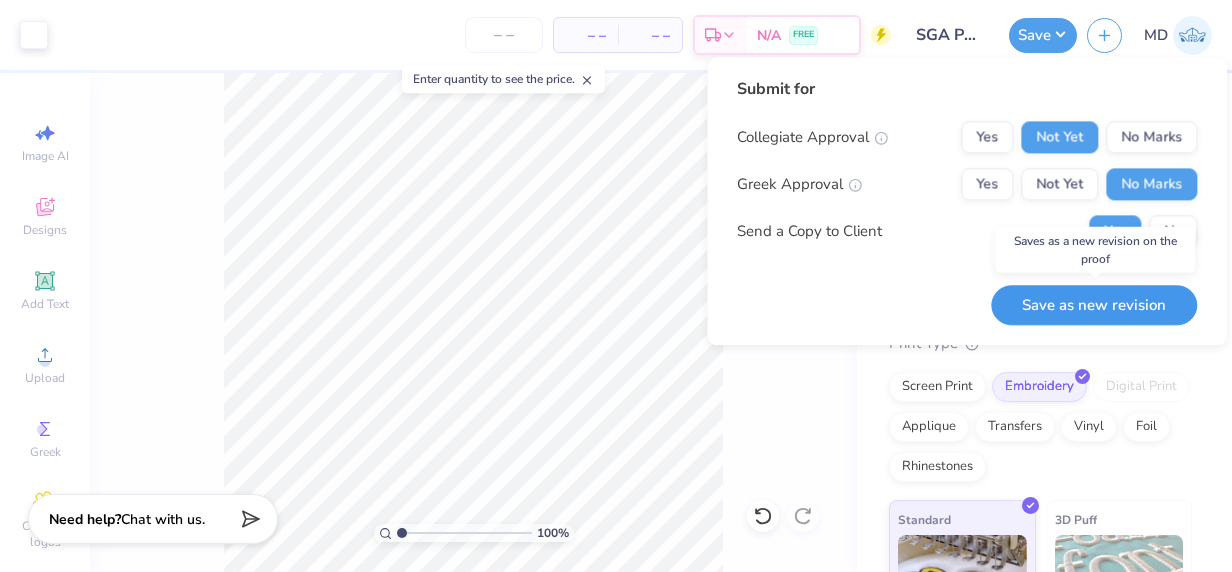 click on "Save as new revision" at bounding box center [1094, 305] 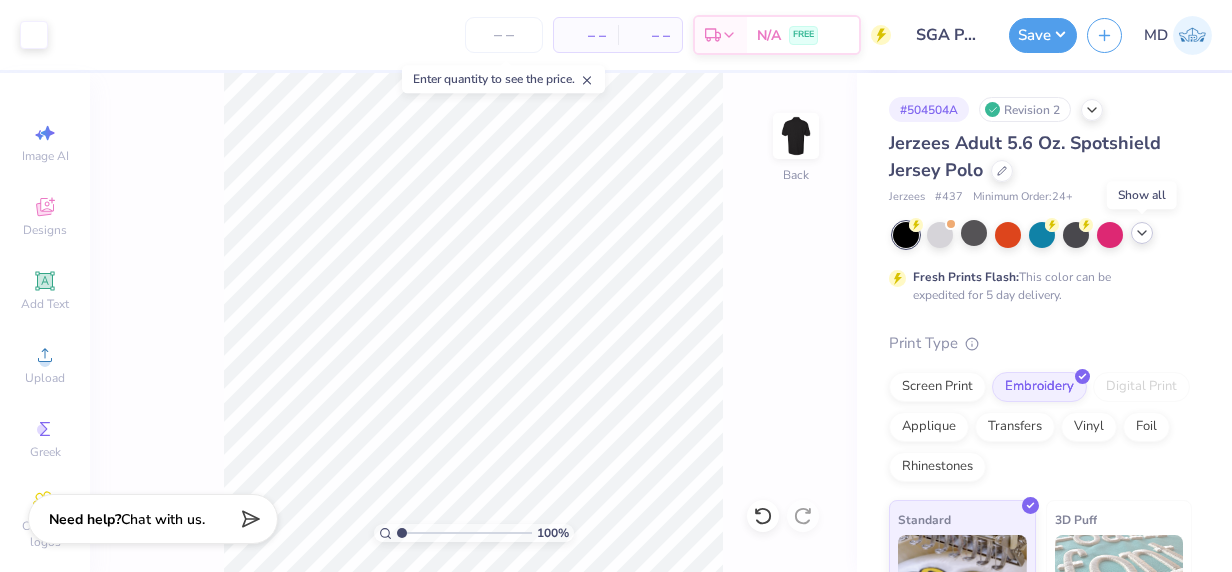 click 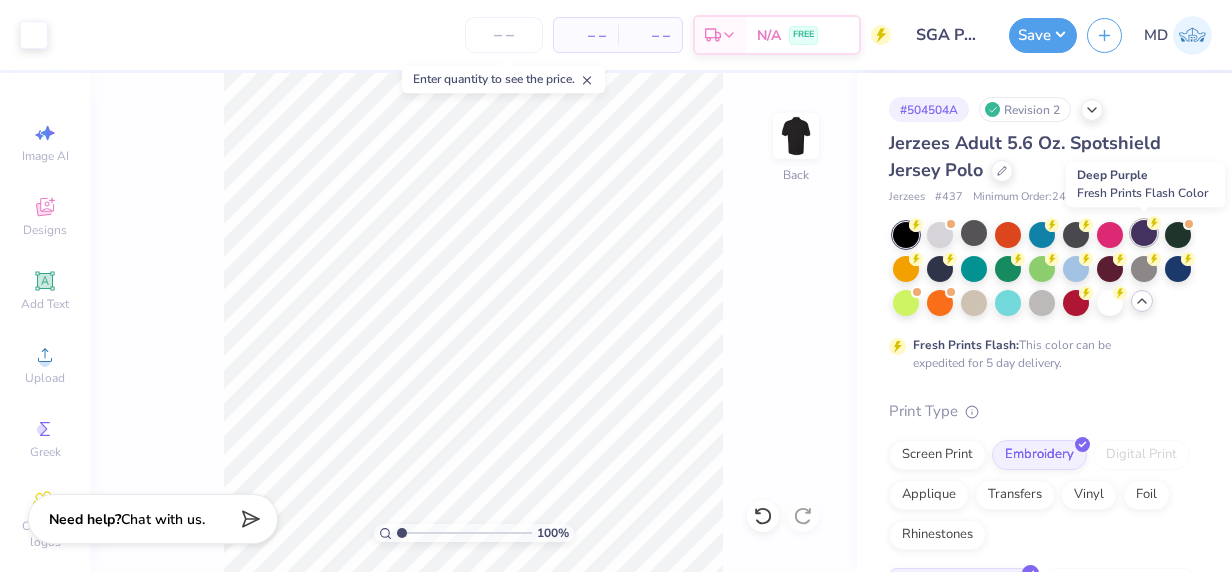 click at bounding box center (1144, 233) 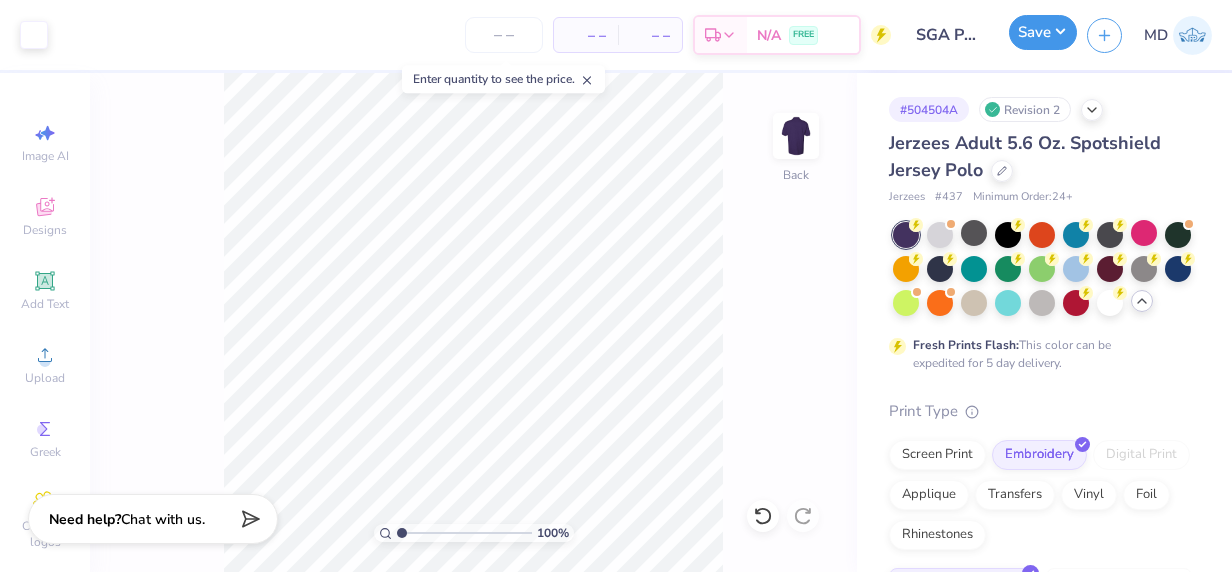 click on "Save" at bounding box center [1043, 32] 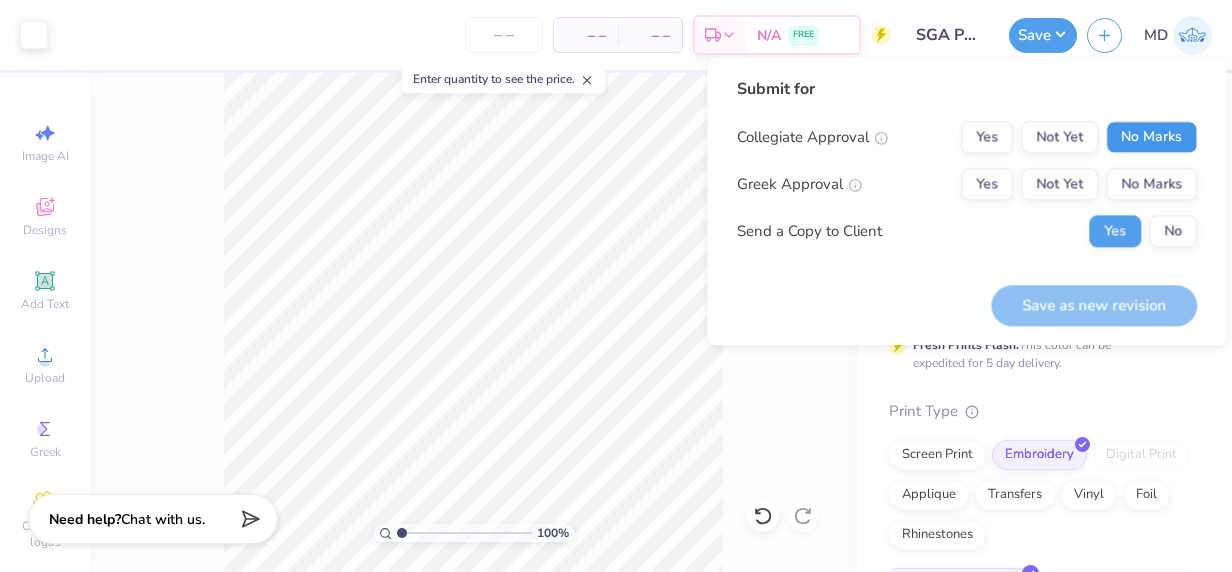 click on "No Marks" at bounding box center [1151, 137] 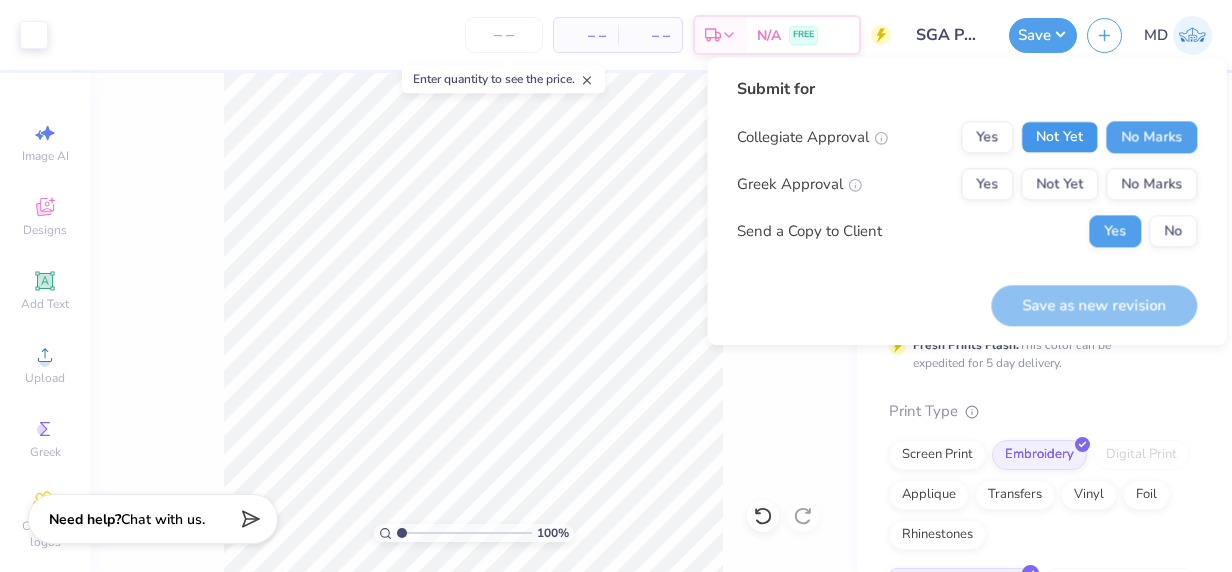 click on "Not Yet" at bounding box center [1059, 137] 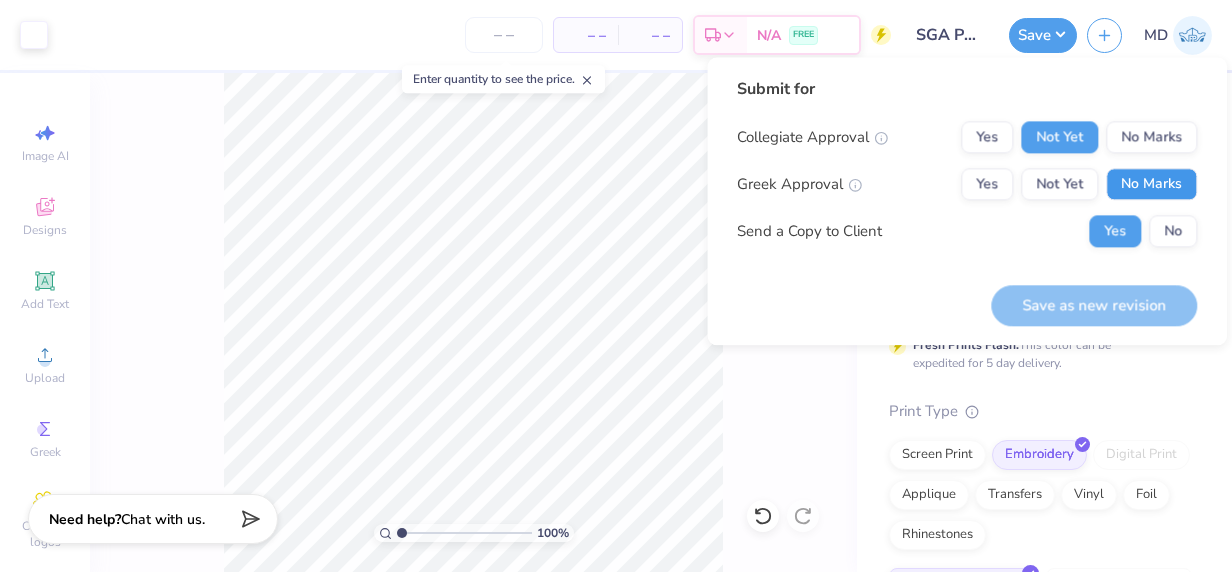 click on "No Marks" at bounding box center (1151, 184) 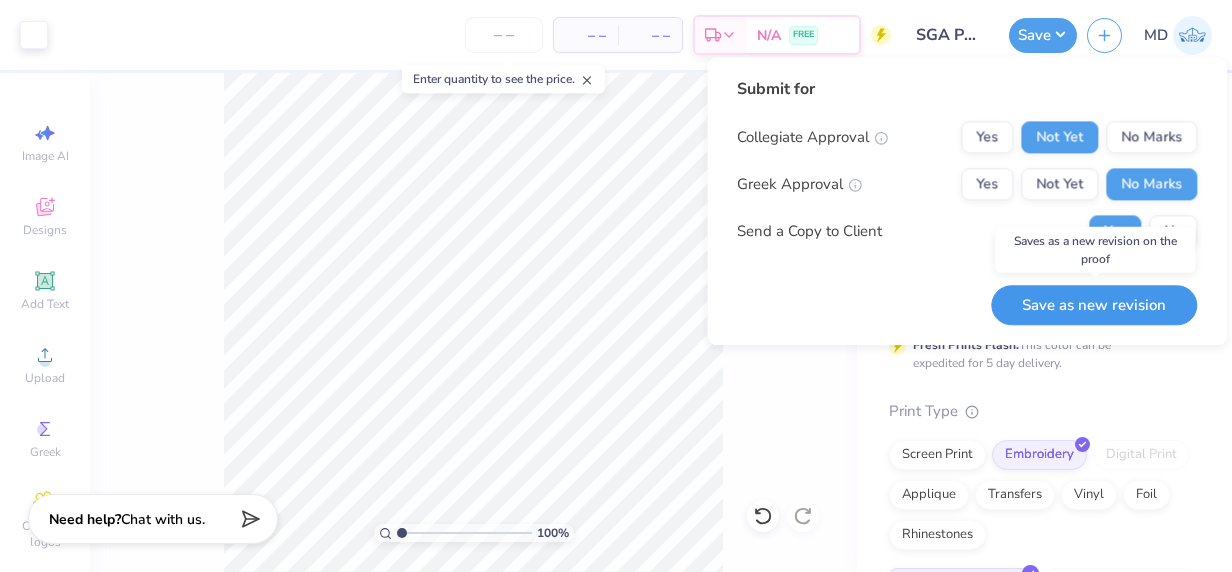 click on "Save as new revision" at bounding box center [1094, 305] 